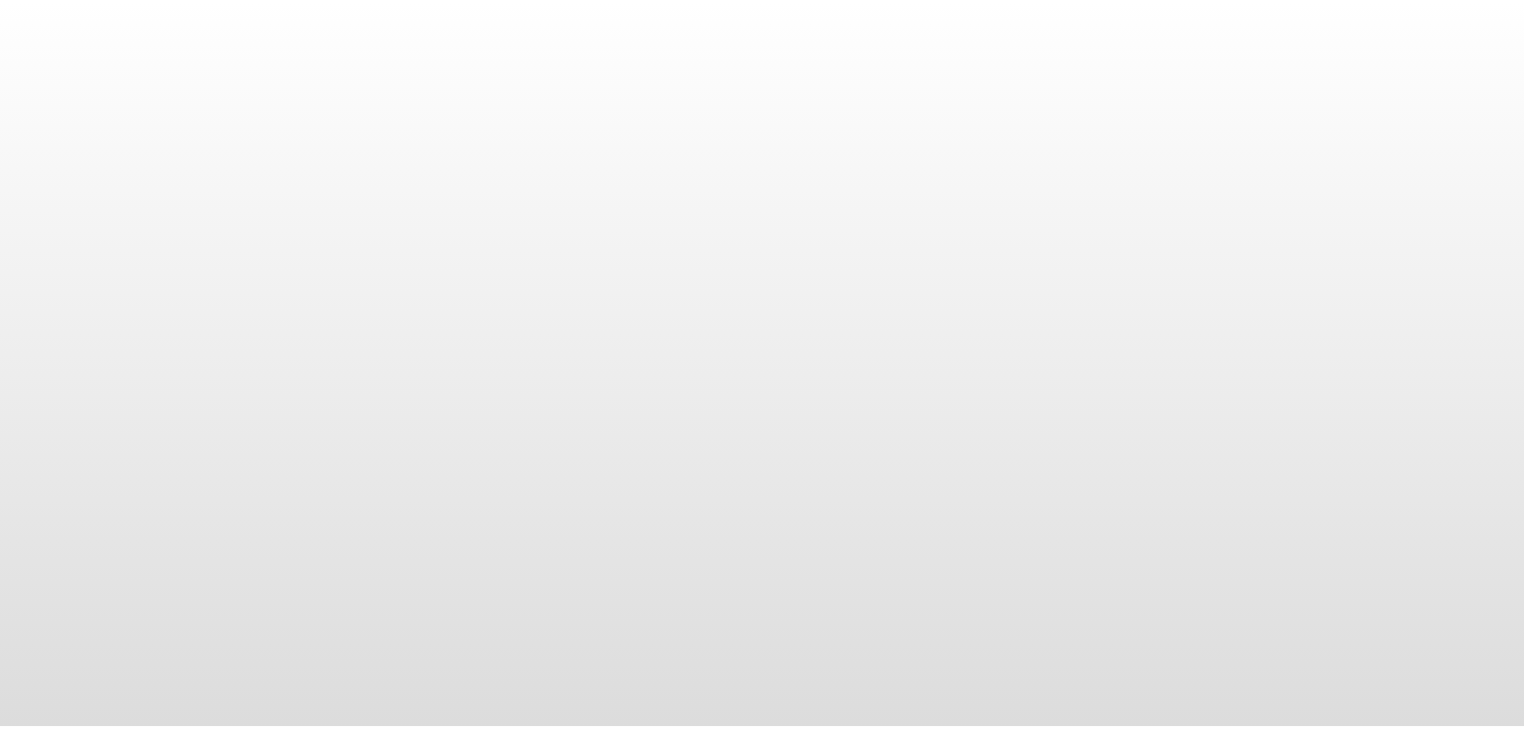 scroll, scrollTop: 0, scrollLeft: 0, axis: both 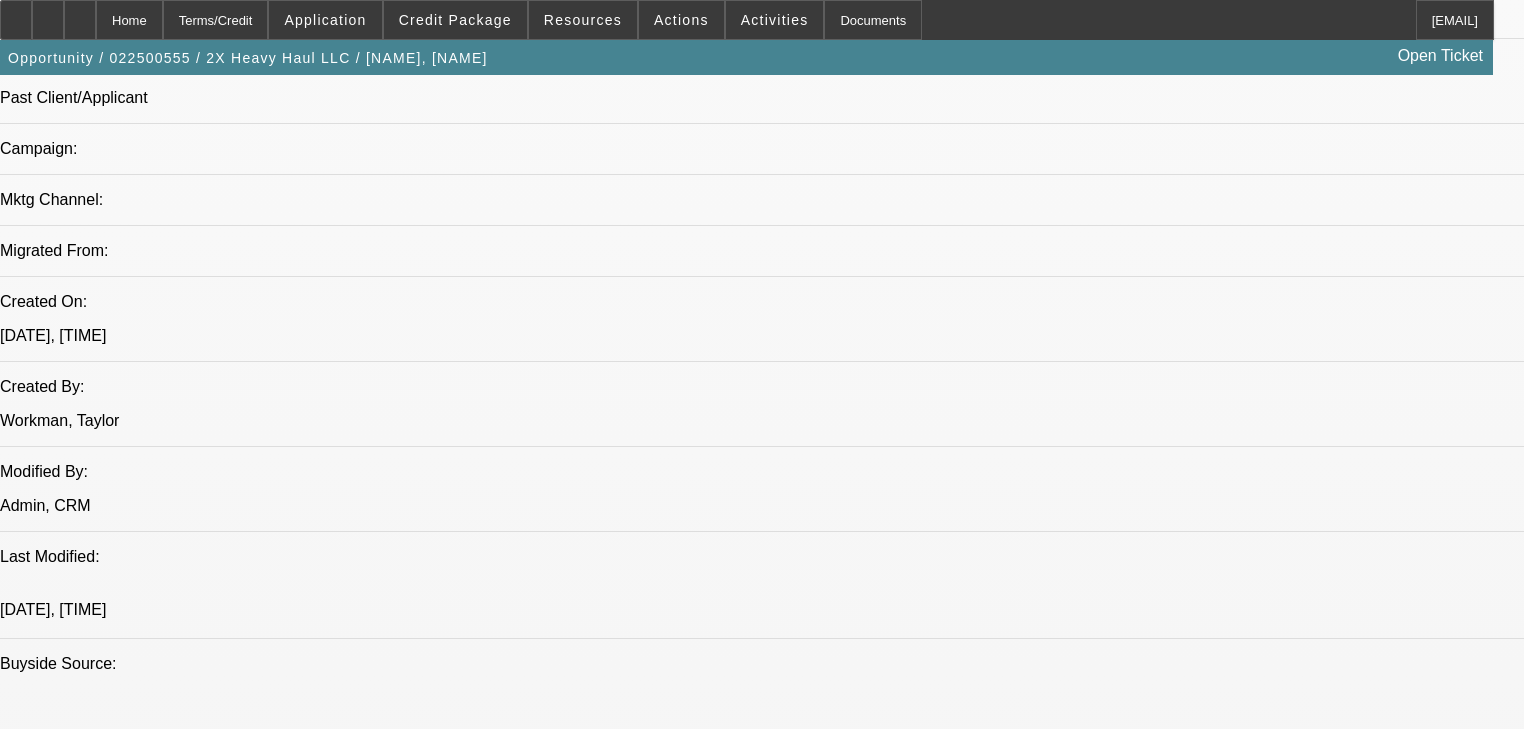 select on "0" 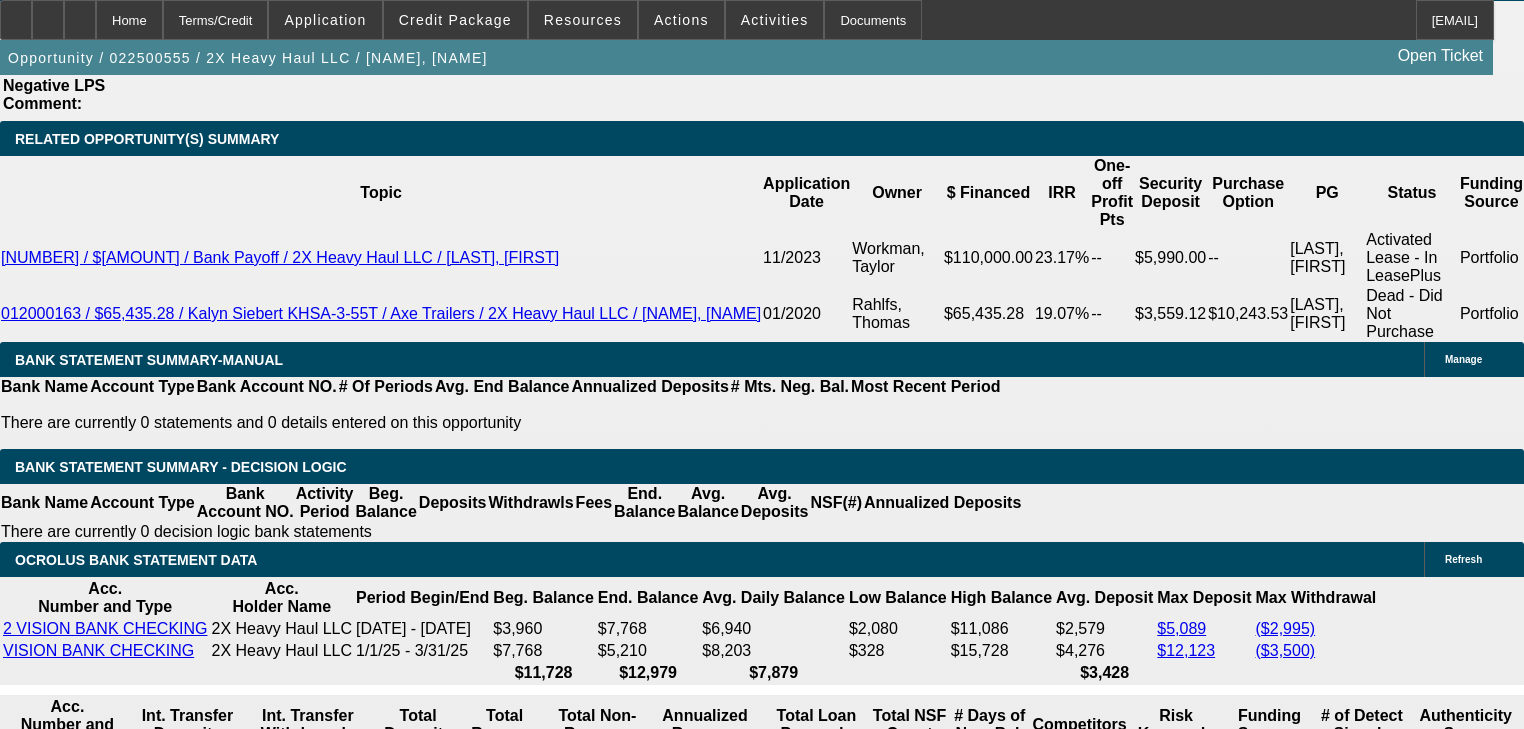 scroll, scrollTop: 3440, scrollLeft: 0, axis: vertical 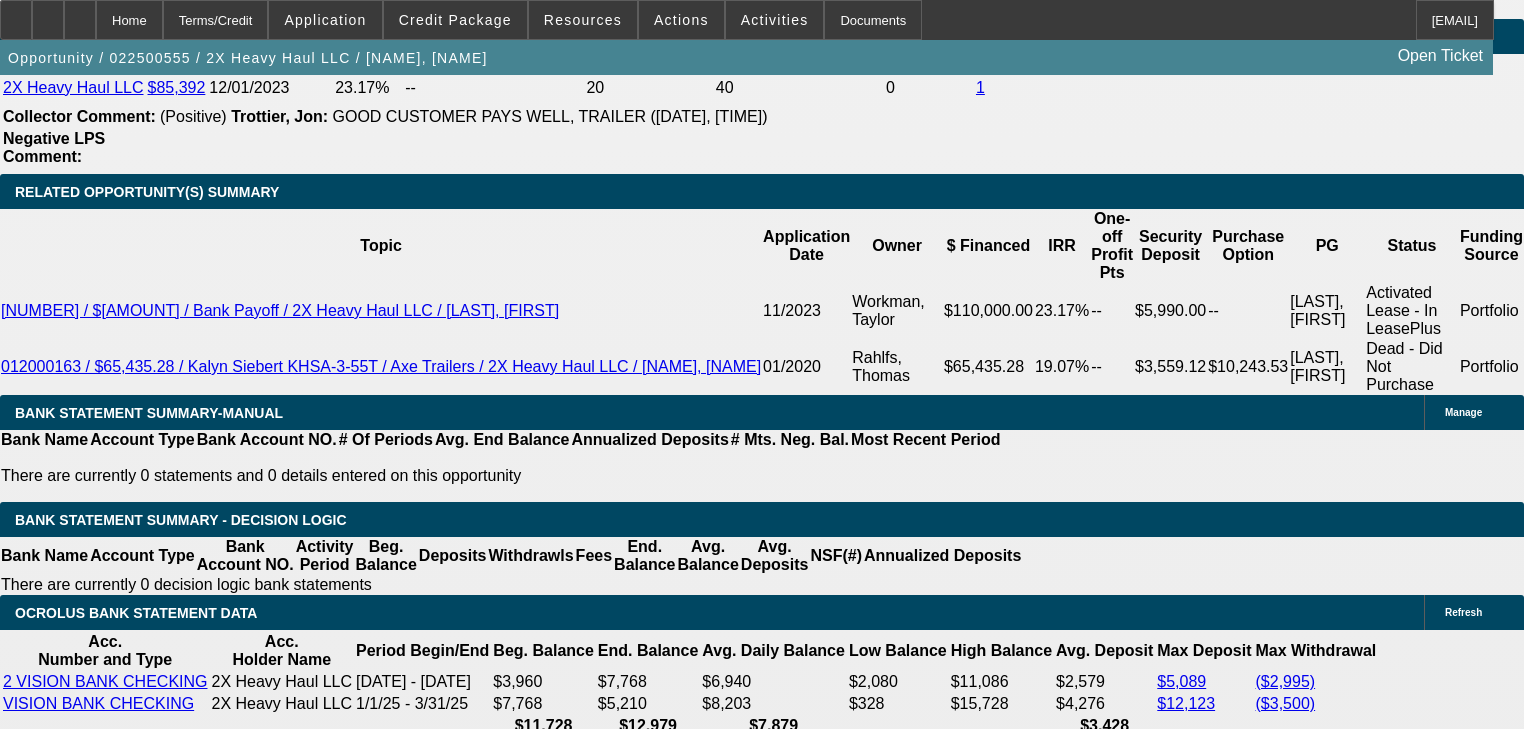 click at bounding box center (81, 4367) 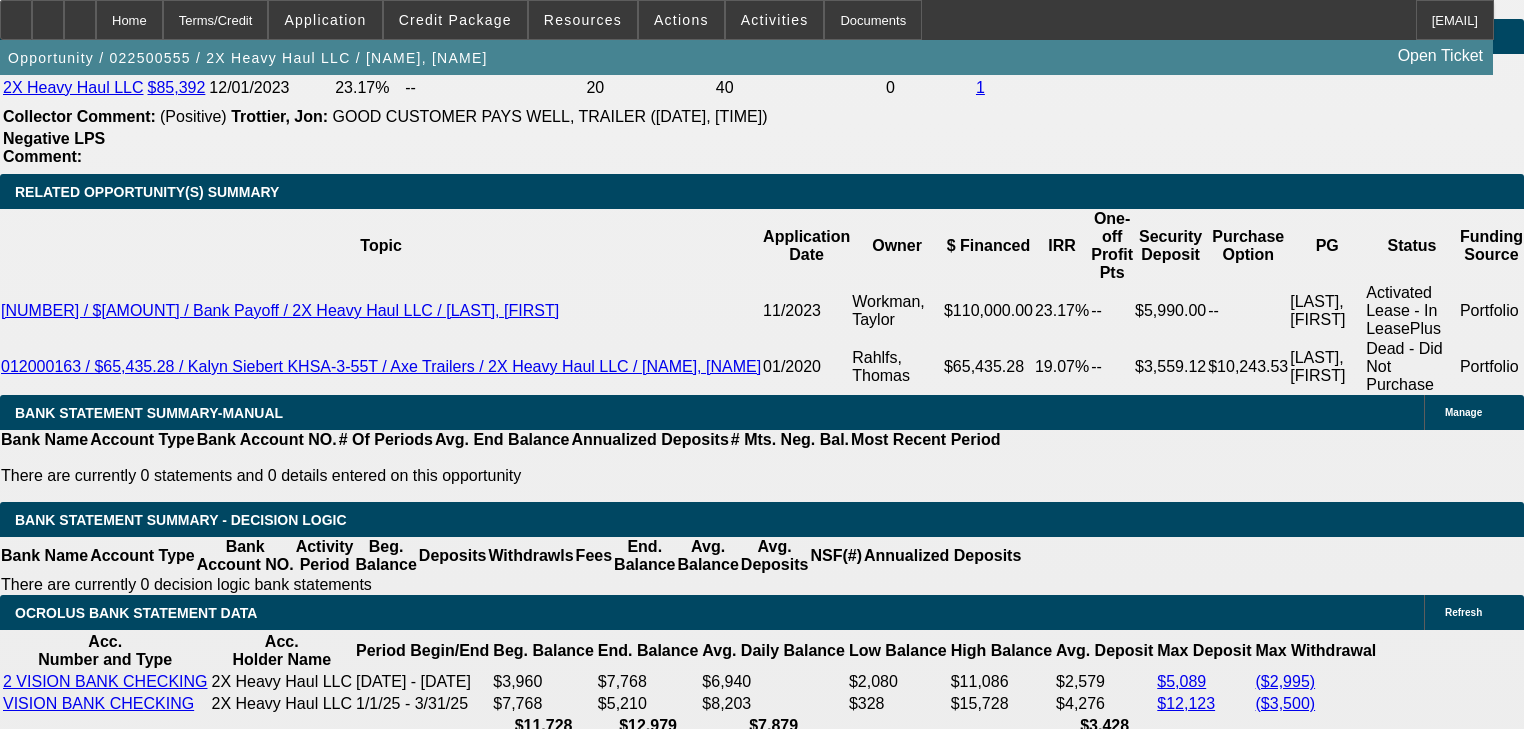 click on "Discussion Board" at bounding box center [20, 4728] 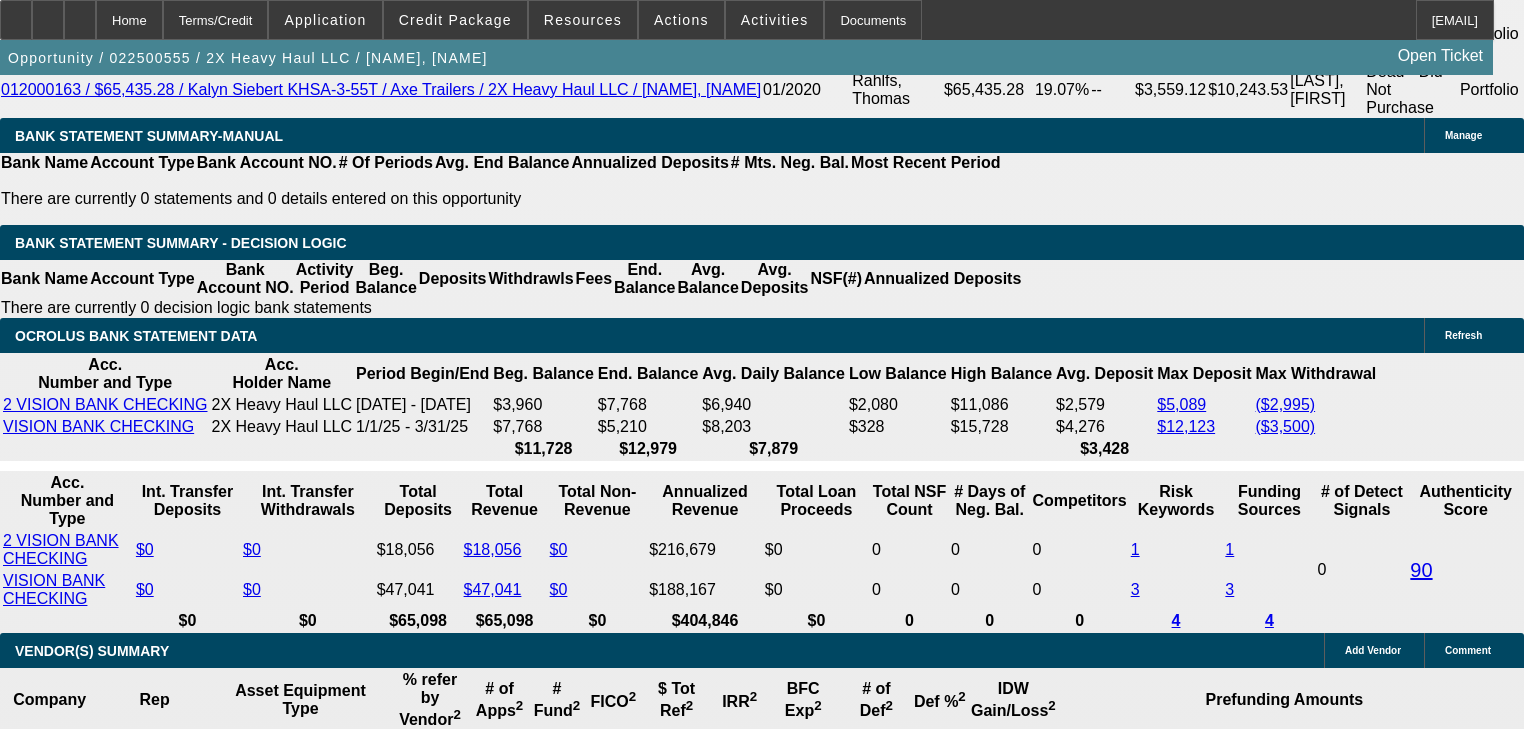 scroll, scrollTop: 3680, scrollLeft: 0, axis: vertical 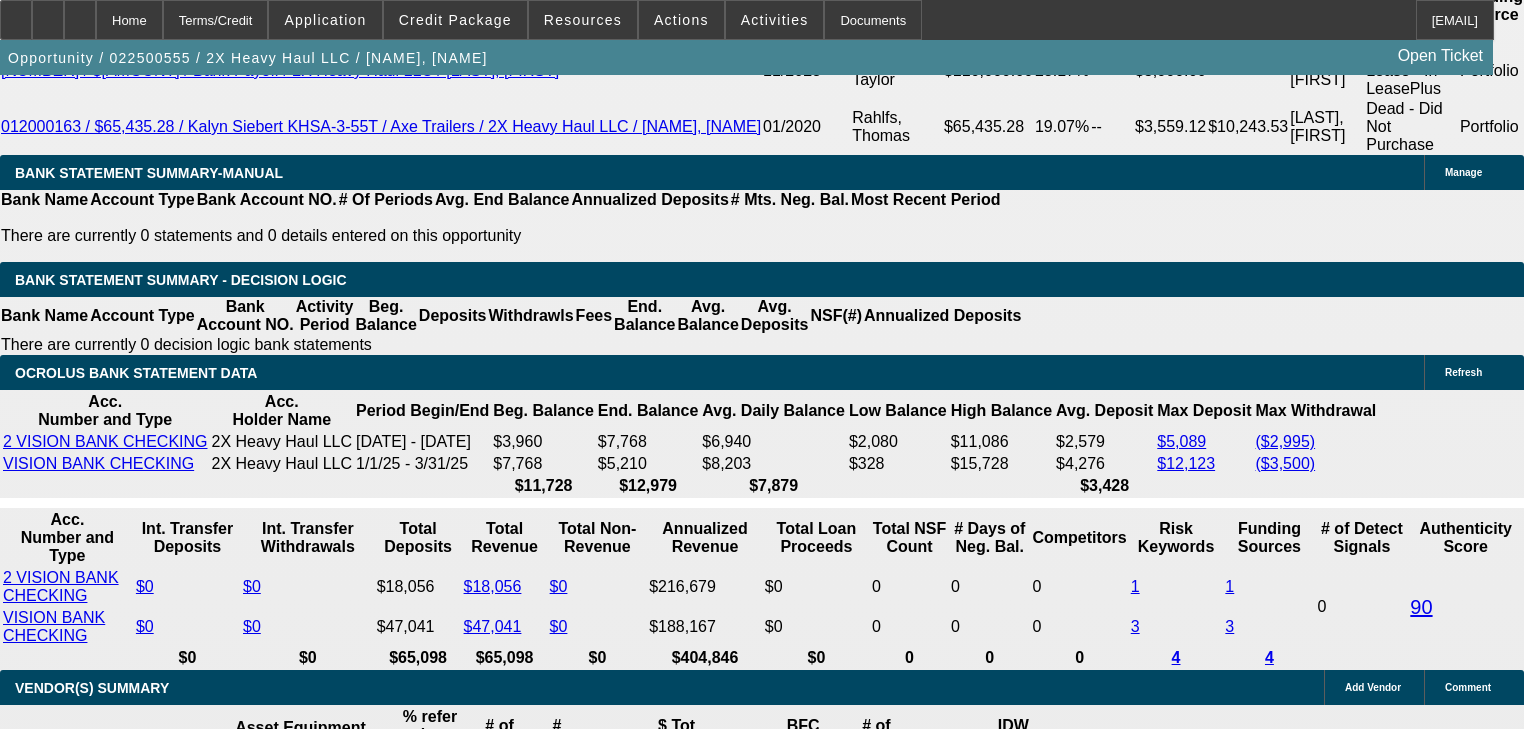 type on "115k. 09 xl 60 ton. Private party.. Need pictures of it, need all 3 vins, Last four months bank statements. Says he is about to under." 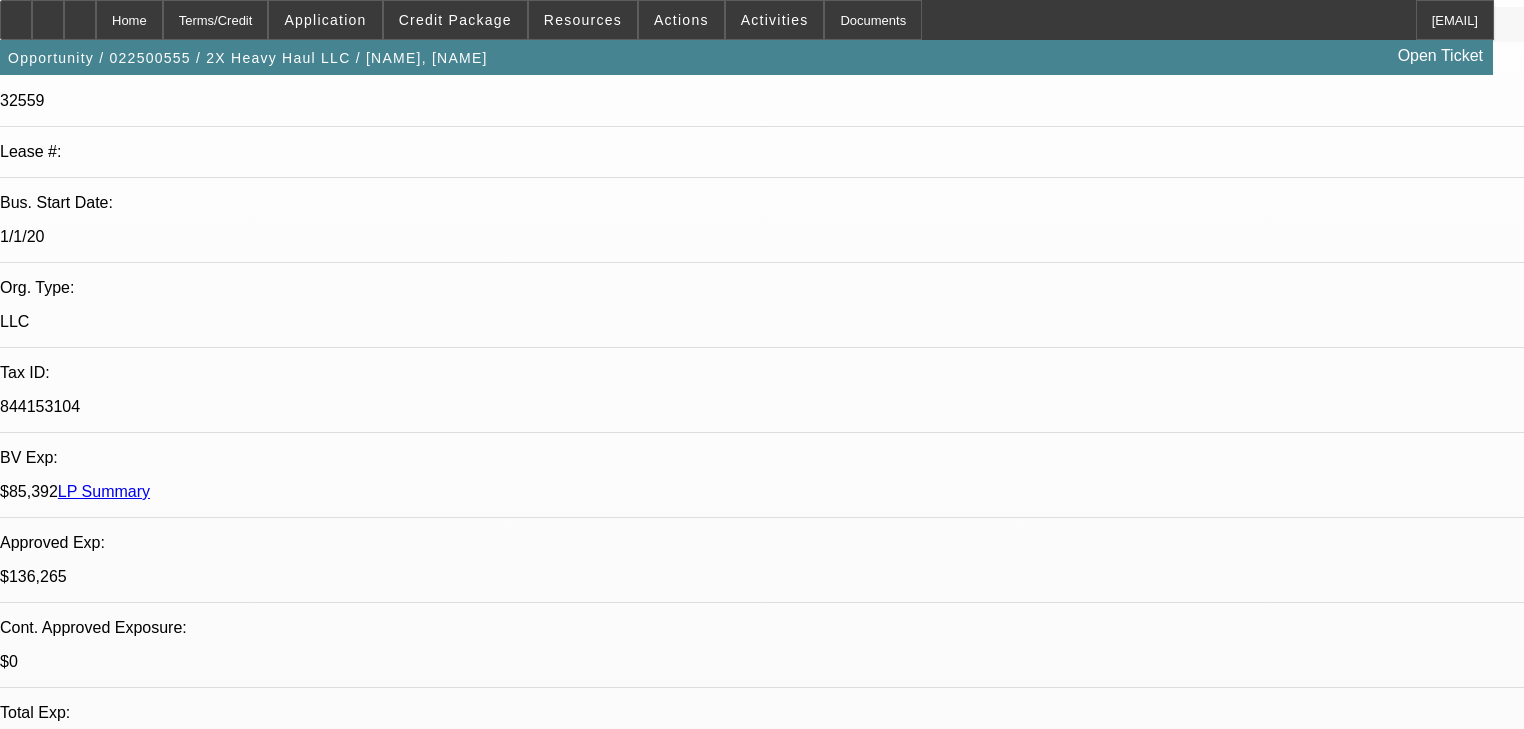 scroll, scrollTop: 880, scrollLeft: 0, axis: vertical 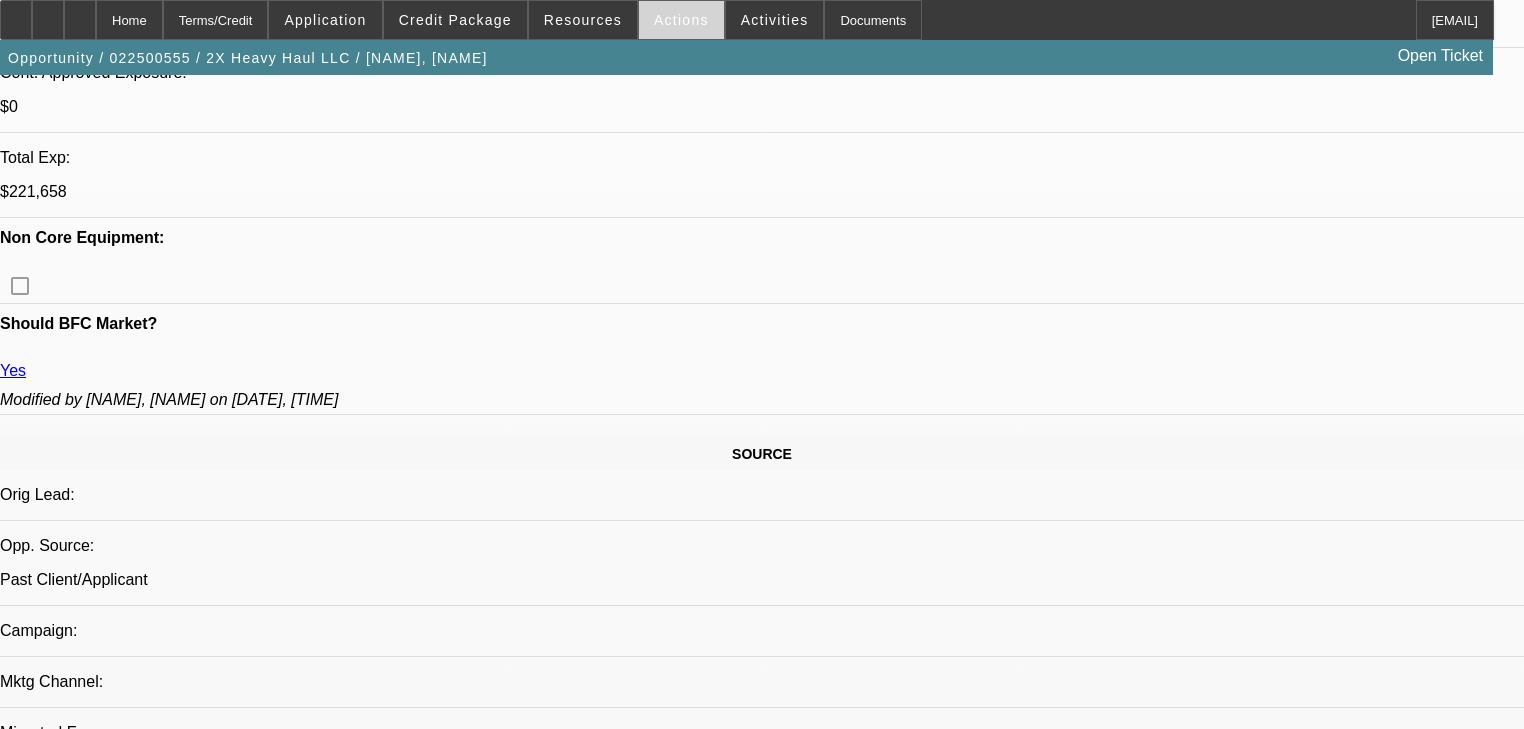 click on "Actions" at bounding box center [681, 20] 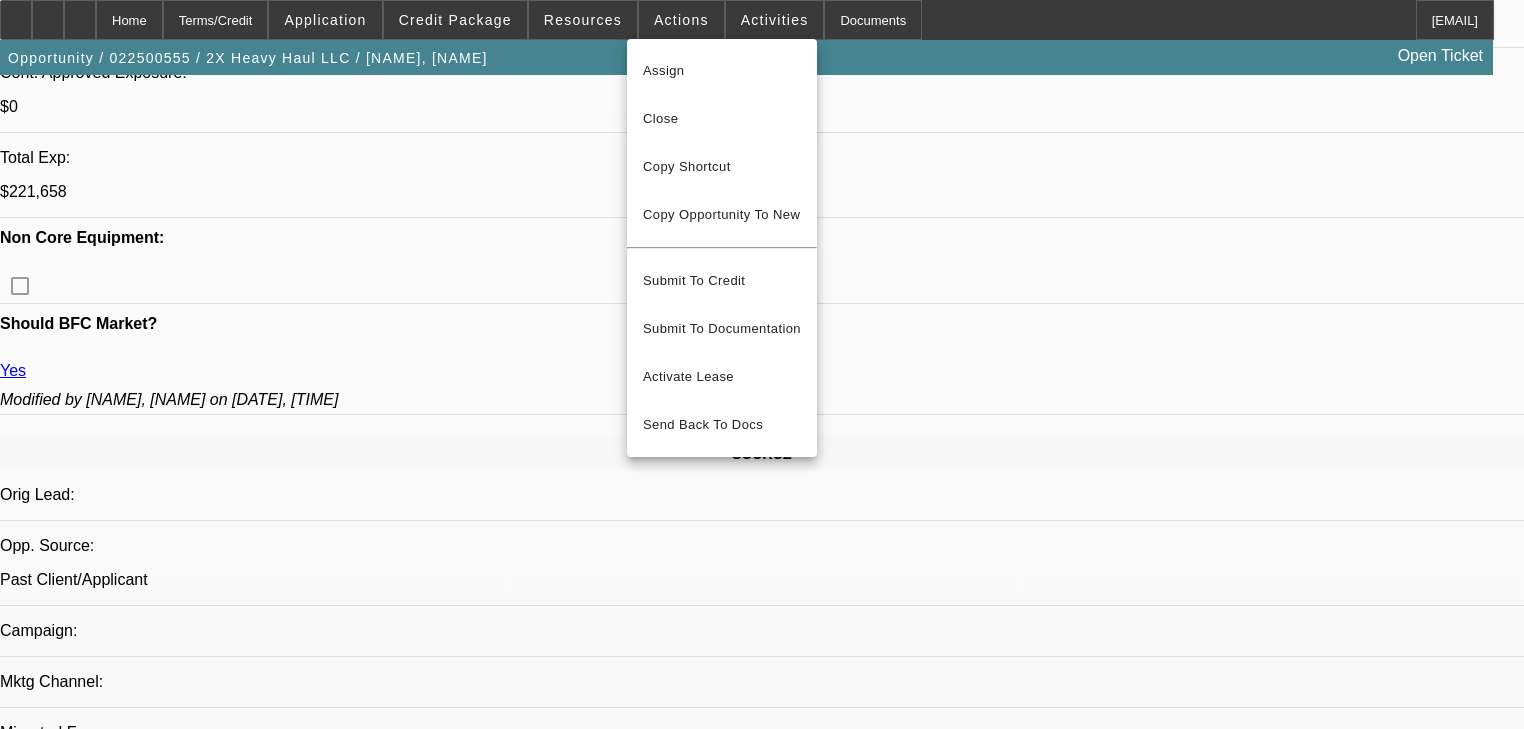 click at bounding box center (762, 364) 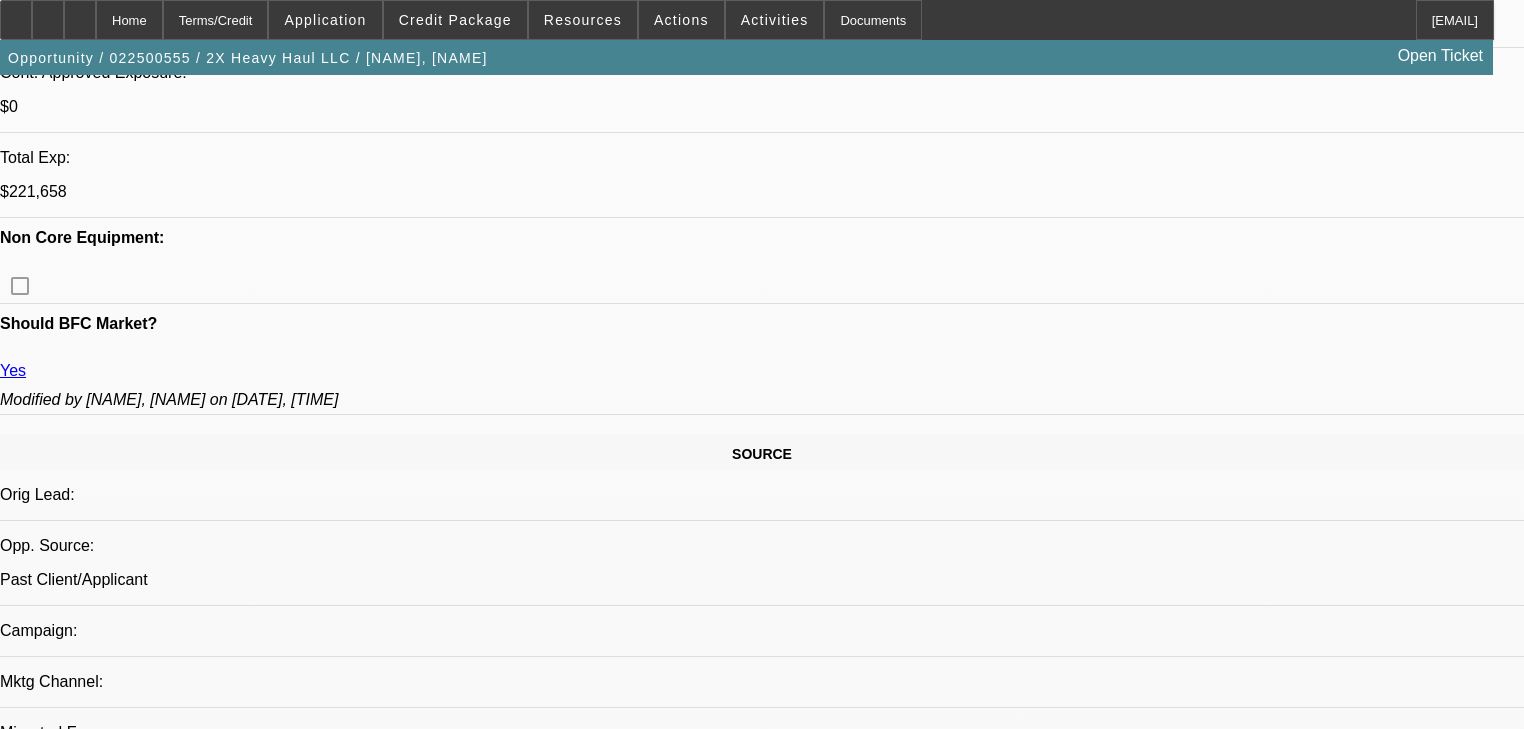 click at bounding box center [762, 364] 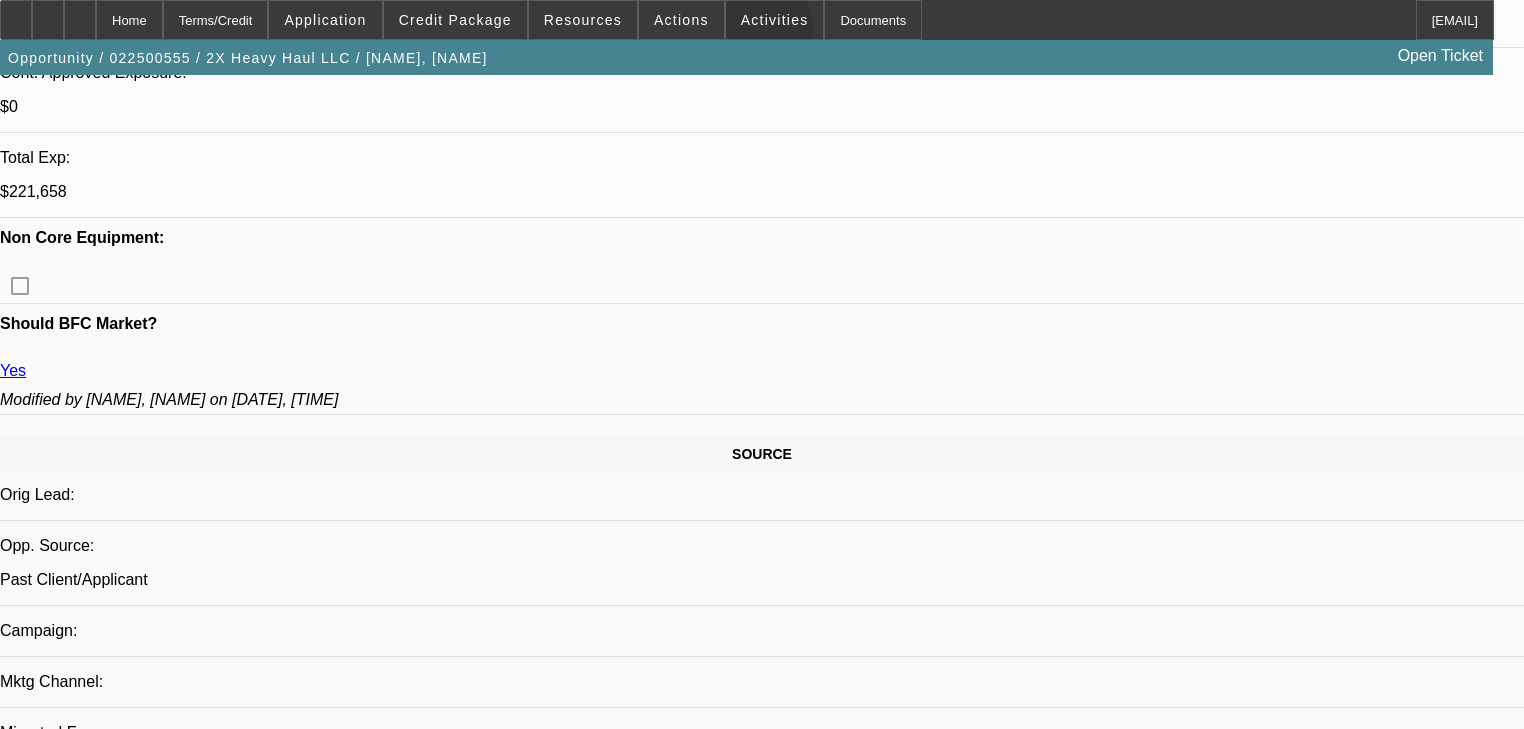 click at bounding box center (775, 20) 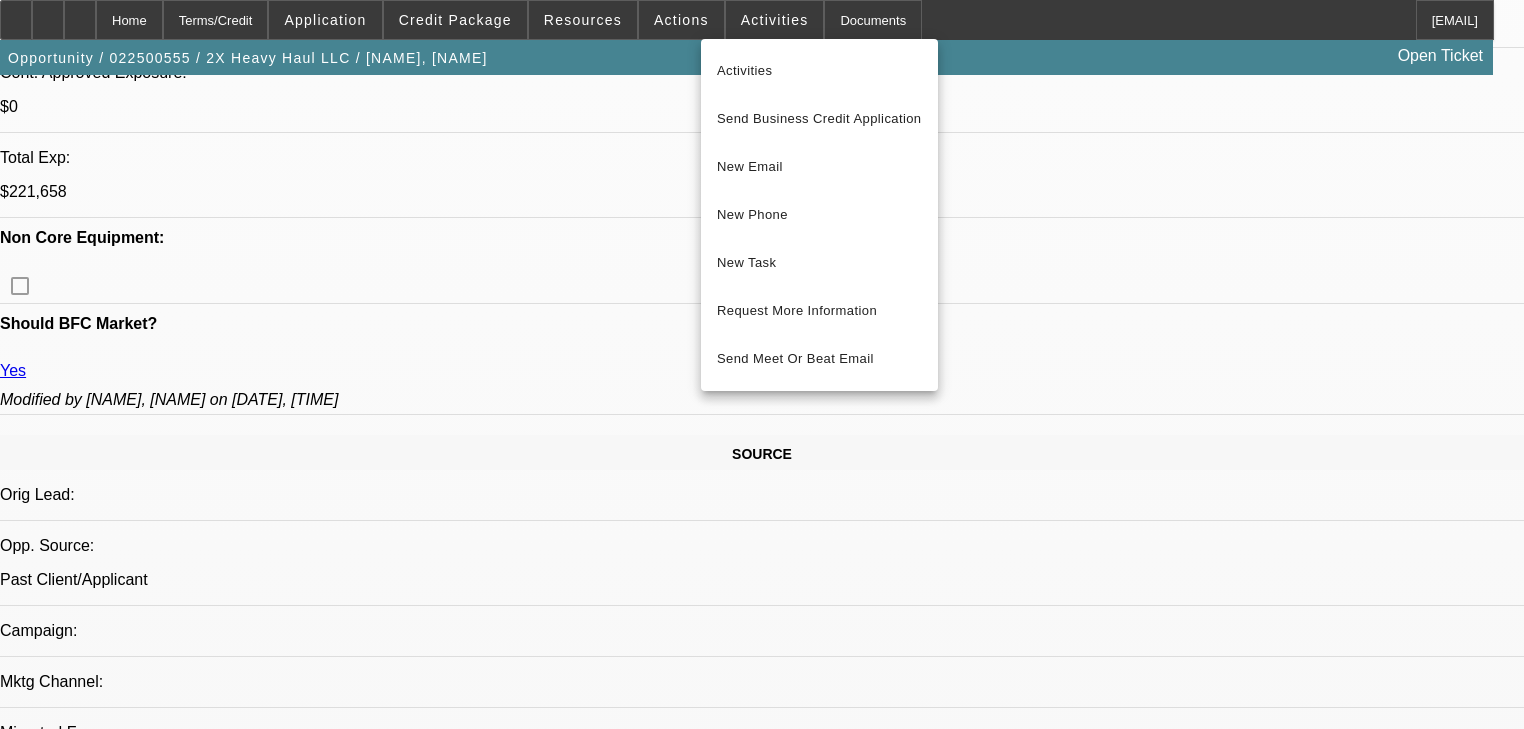 click at bounding box center (762, 364) 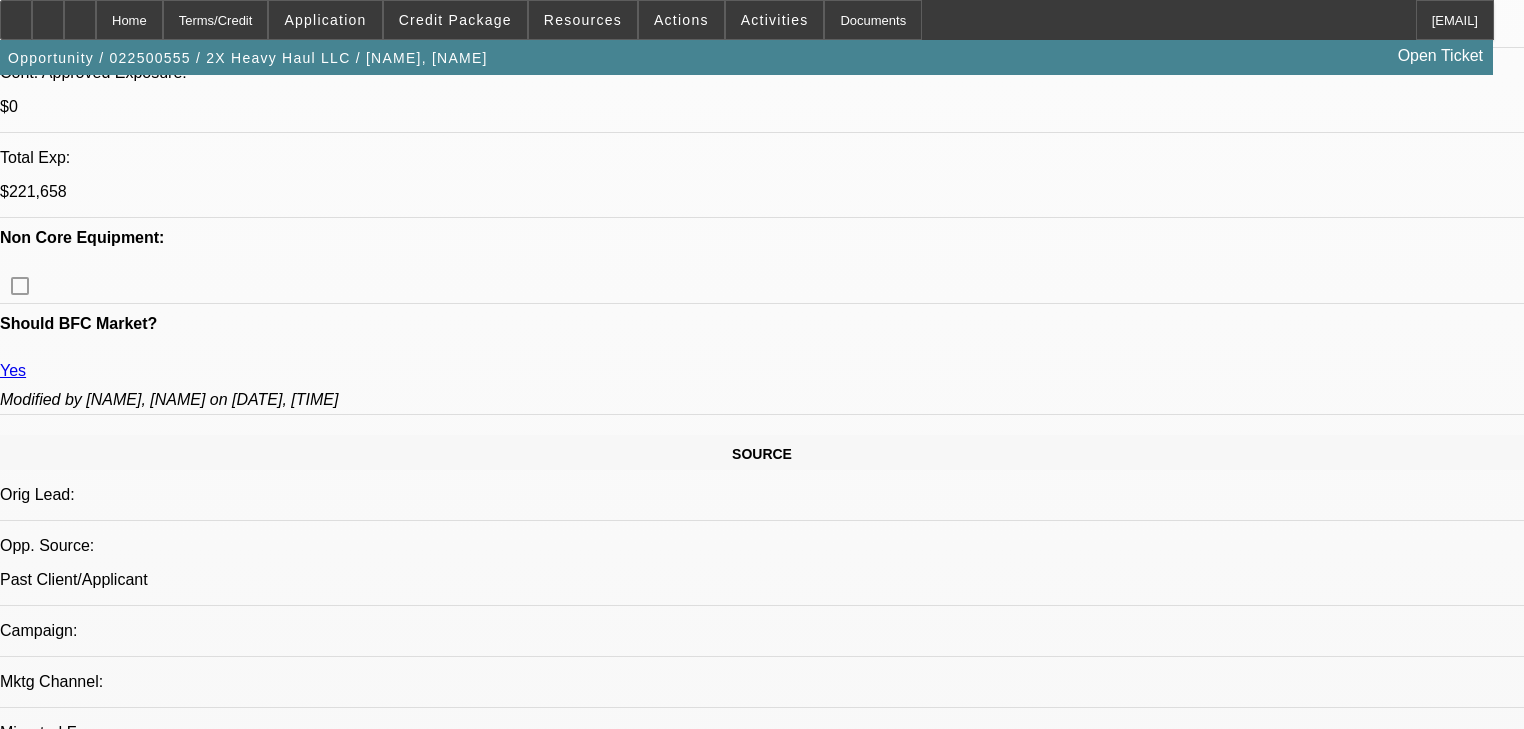 click on "Home
Terms/Credit
Application
Credit Package
Resources
Actions
Activities
Documents
[EMAIL]
Opportunity / [NUMBER] / 2X Heavy Haul LLC / [LAST], [FIRST]
Open Ticket
APPLICATION INFORMATION
Manage
Topic:" at bounding box center [762, 3275] 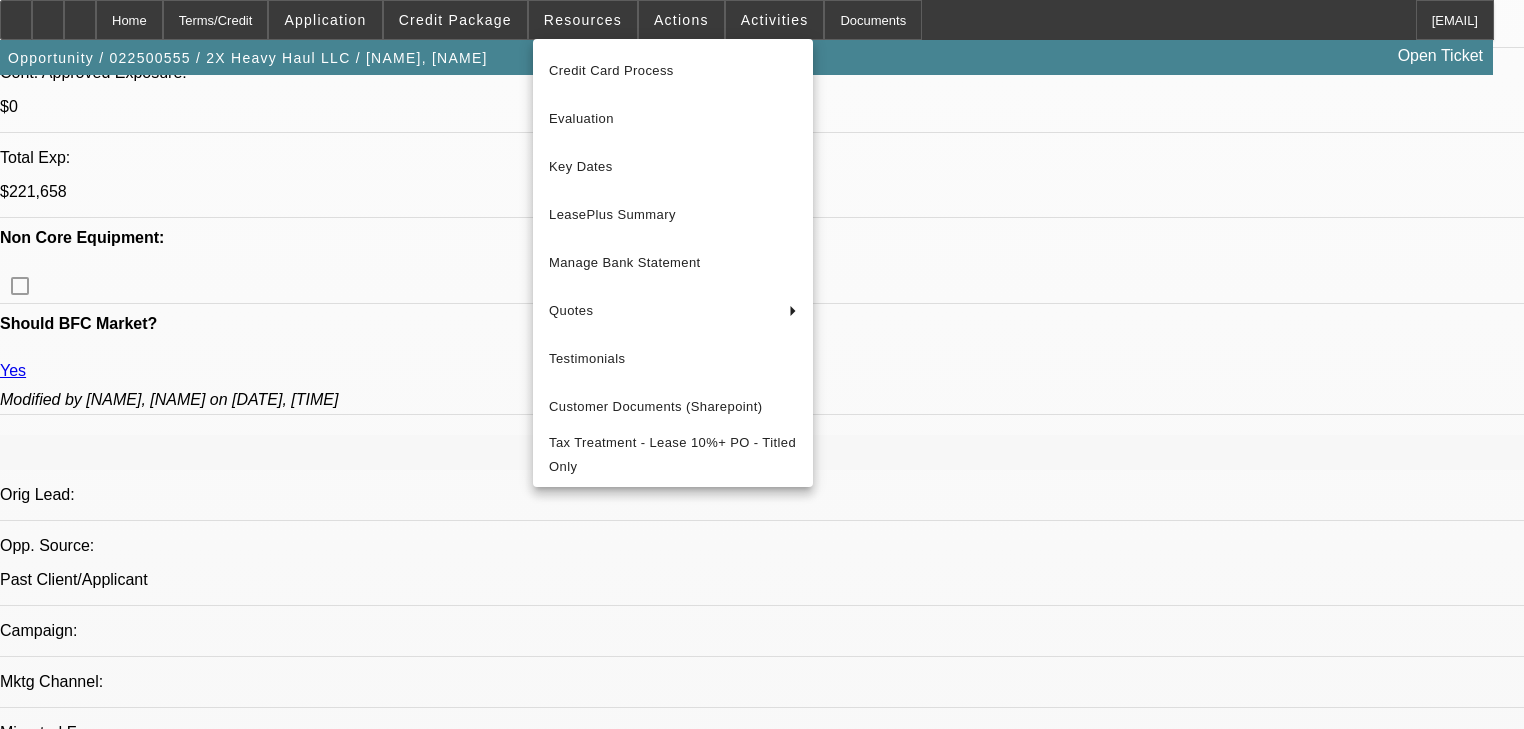 click at bounding box center [762, 364] 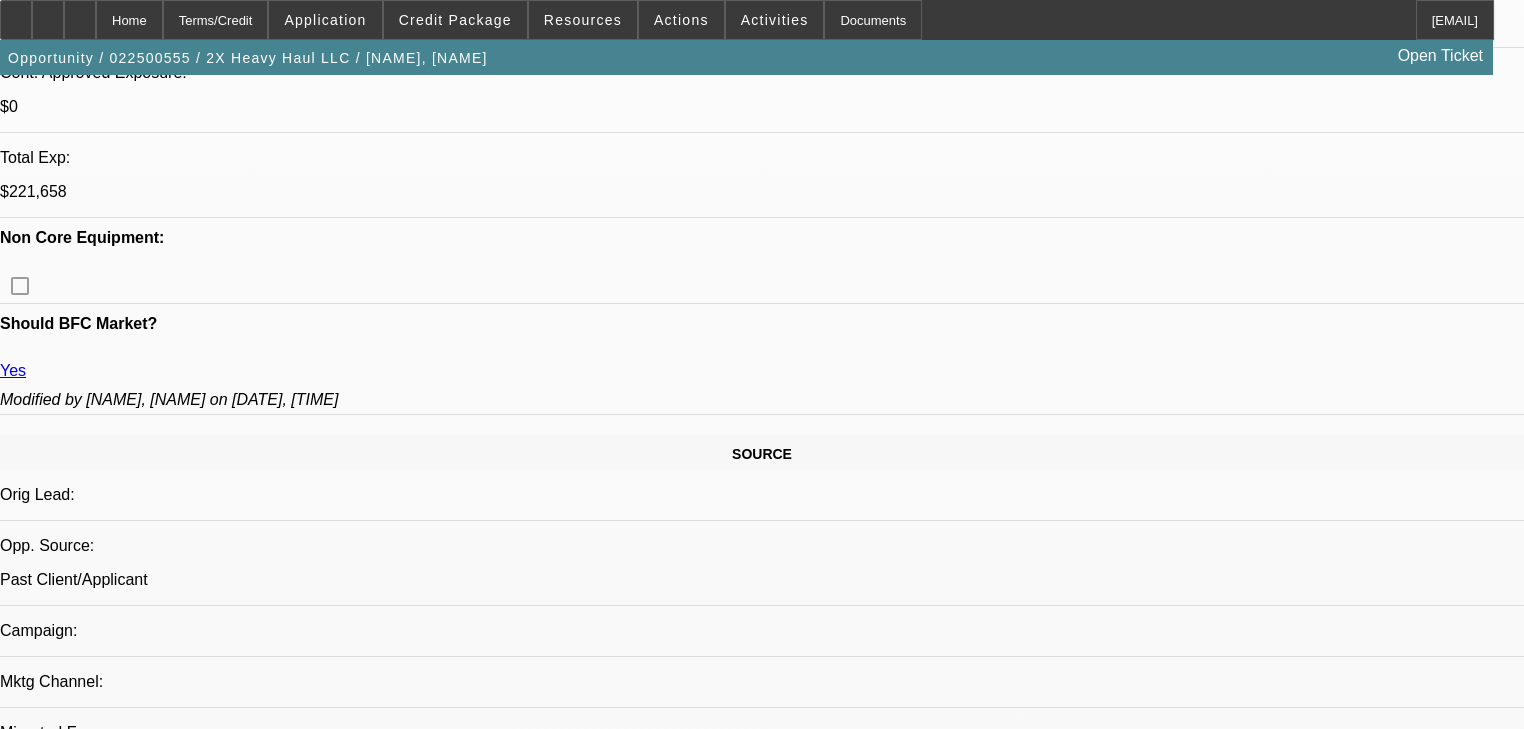 click on "Actions" at bounding box center (681, 20) 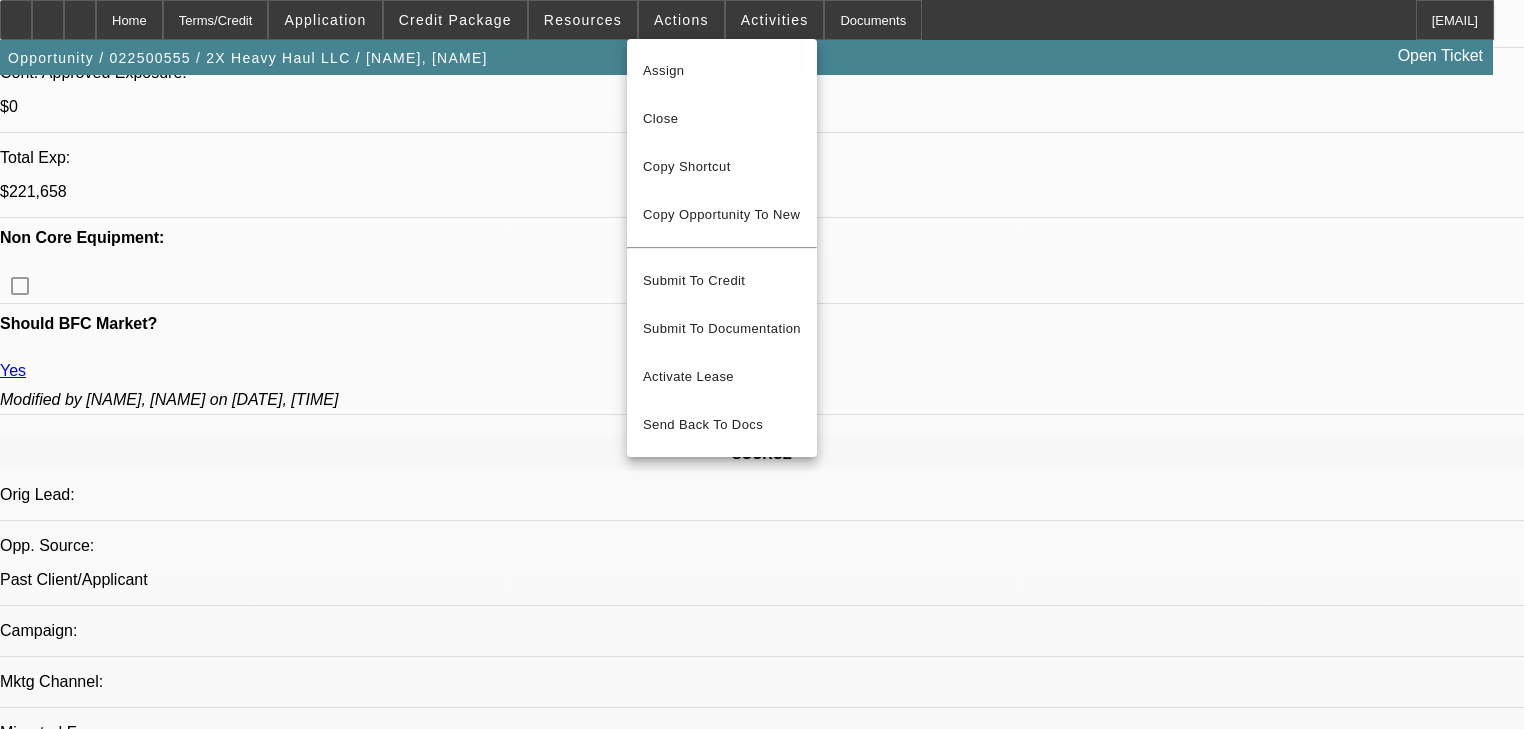 click at bounding box center (762, 364) 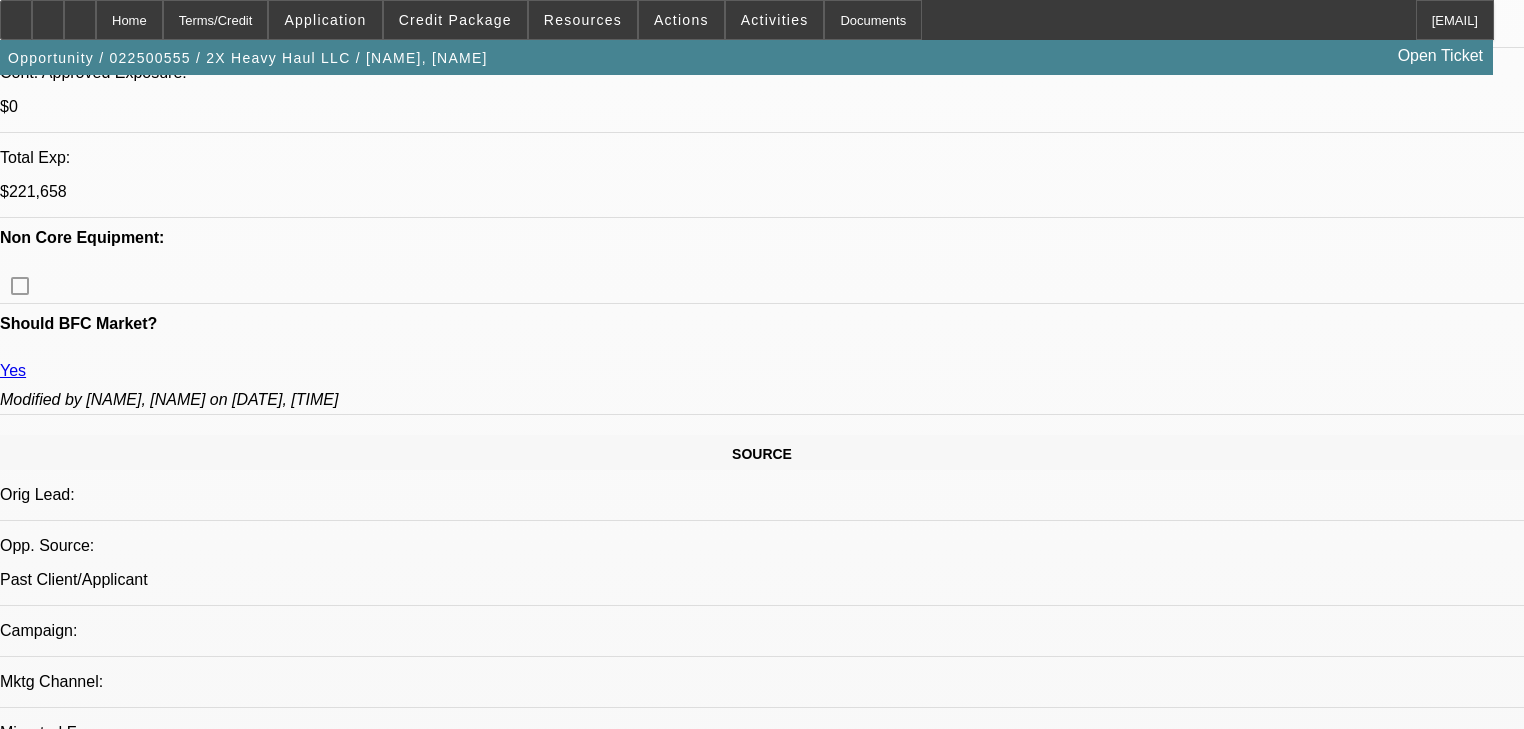 click at bounding box center [762, 364] 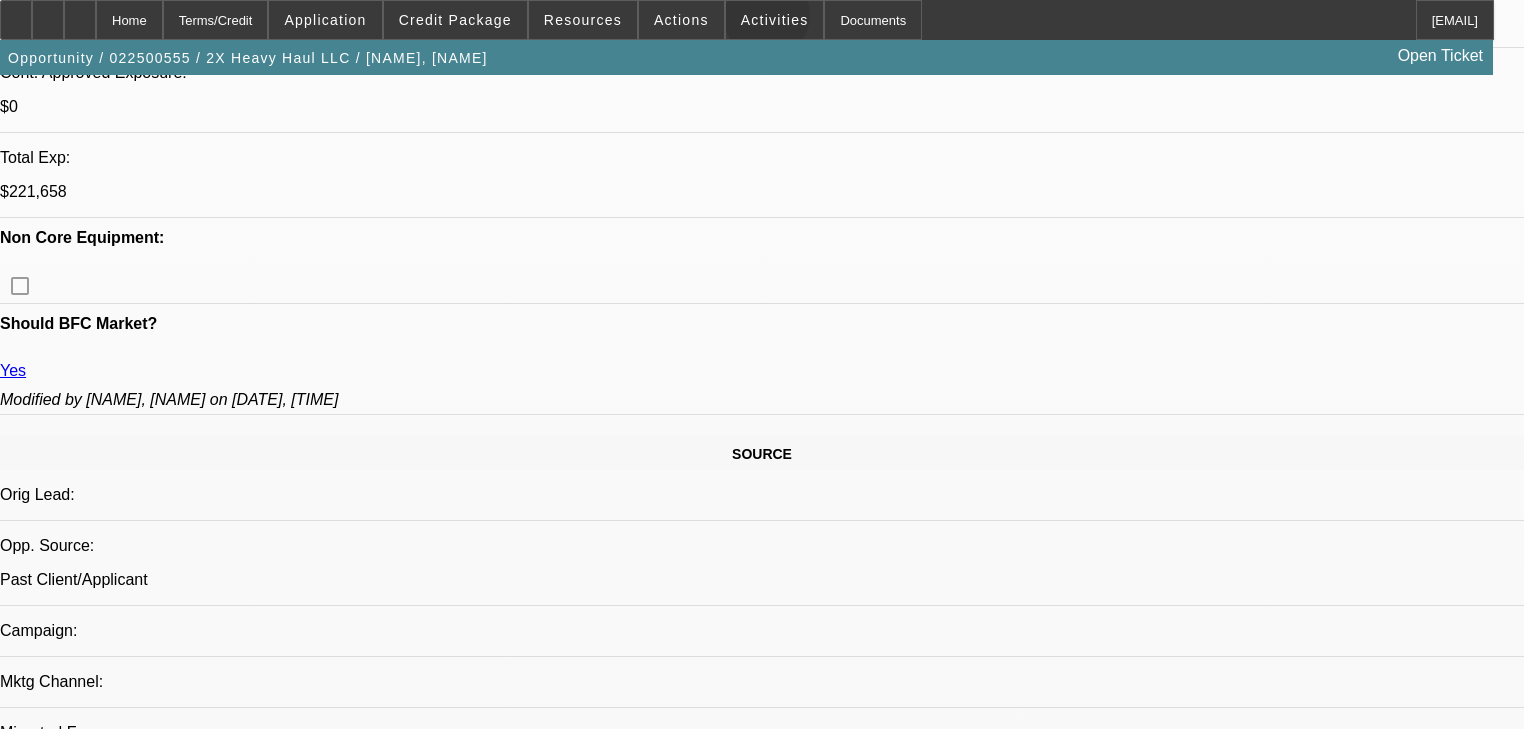 click on "Activities" at bounding box center [775, 20] 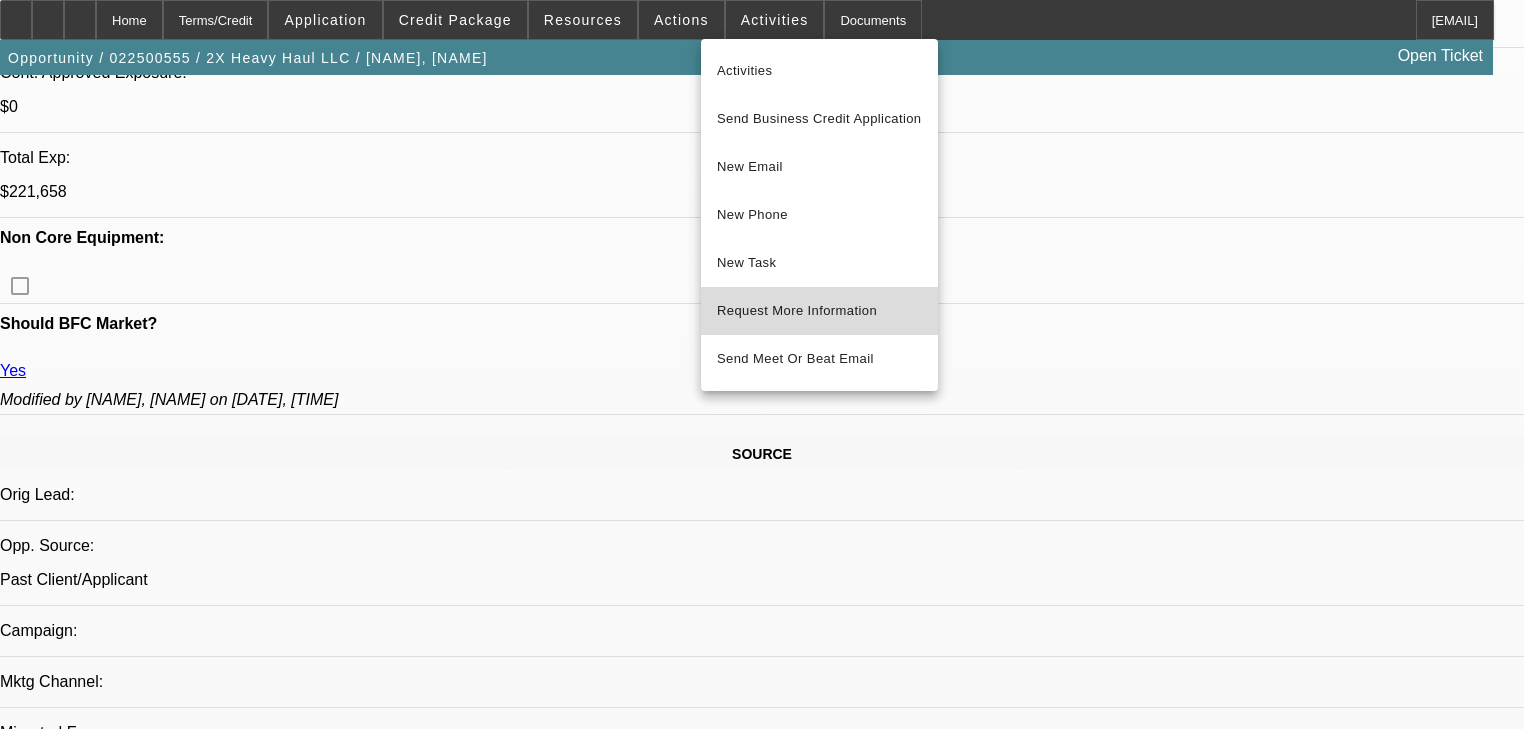 click on "Request More Information" at bounding box center [819, 311] 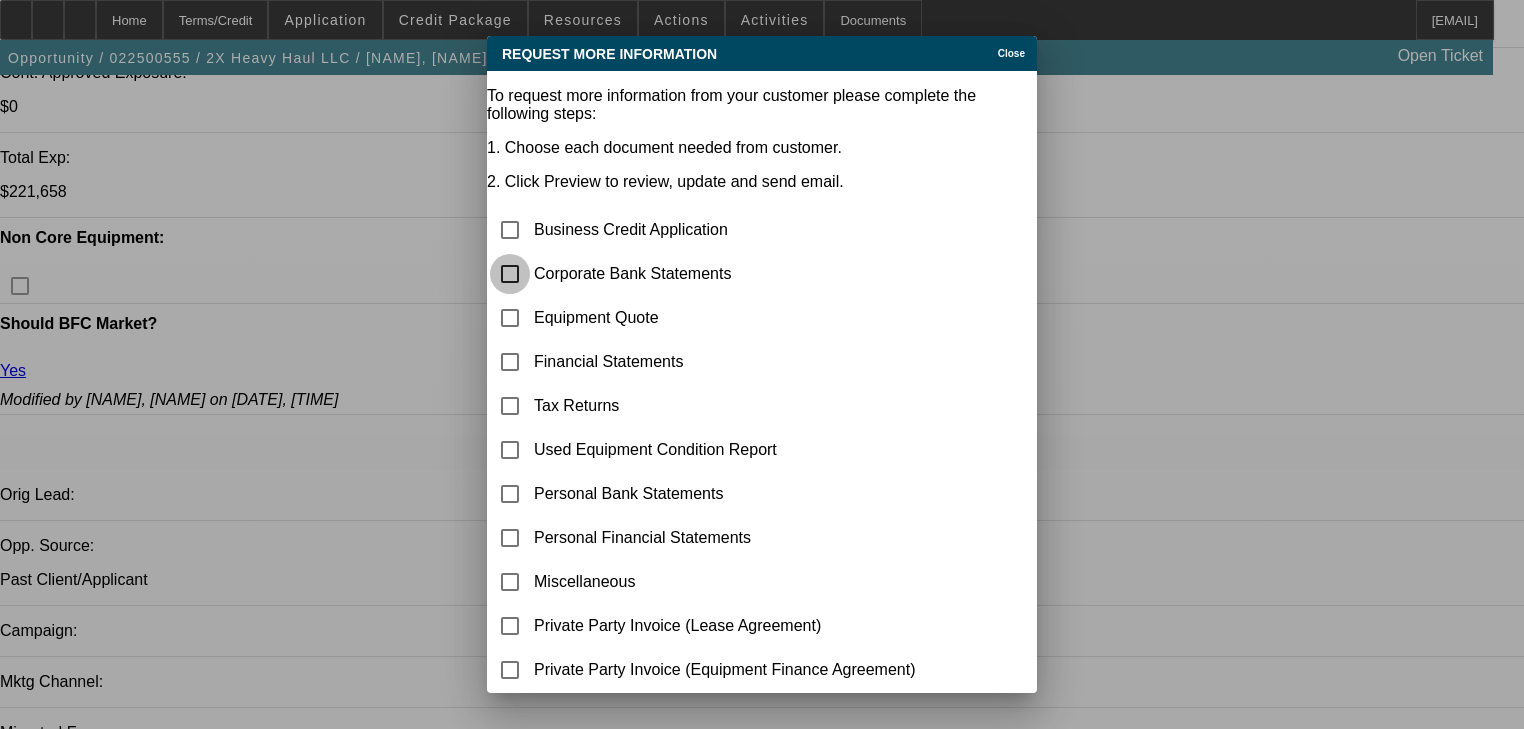 click at bounding box center [510, 274] 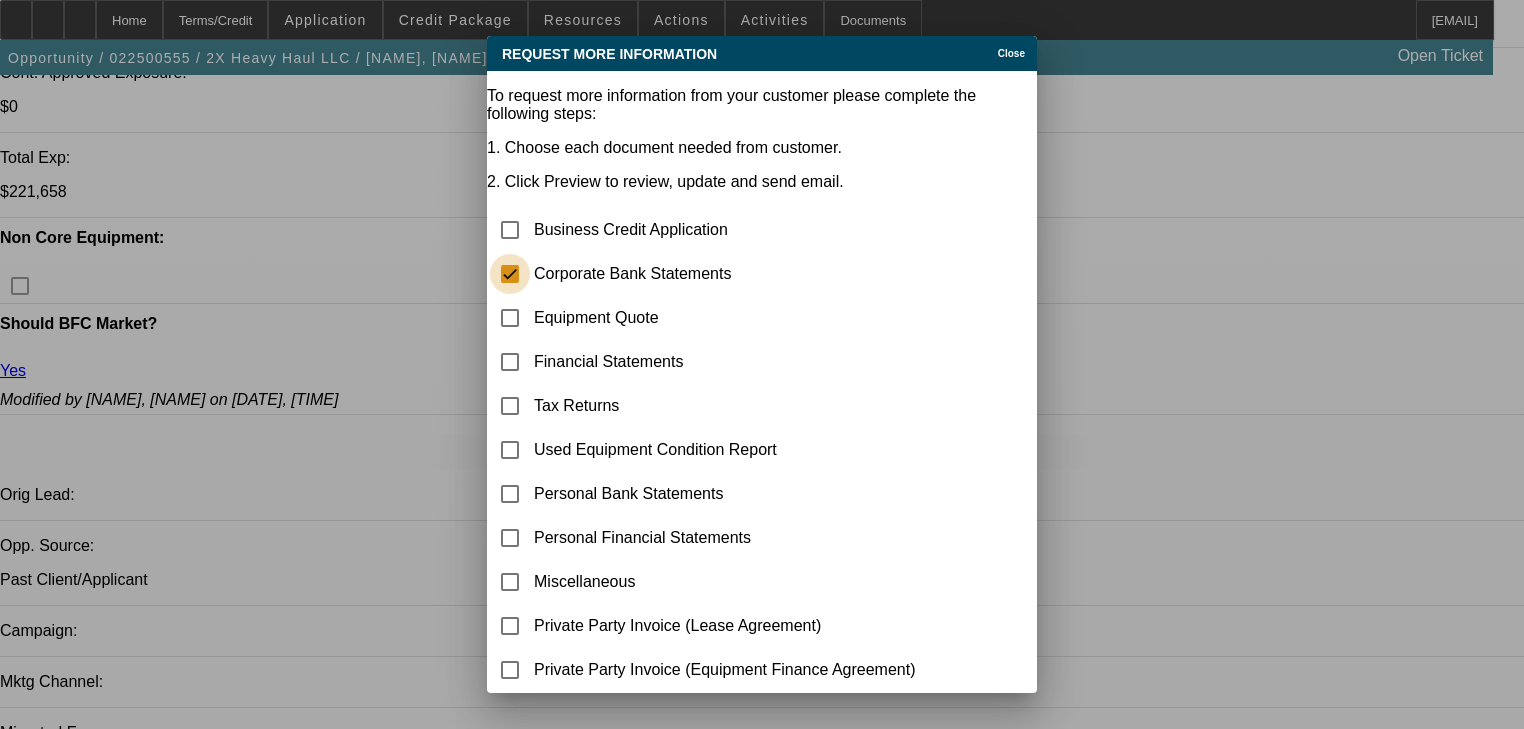 checkbox on "true" 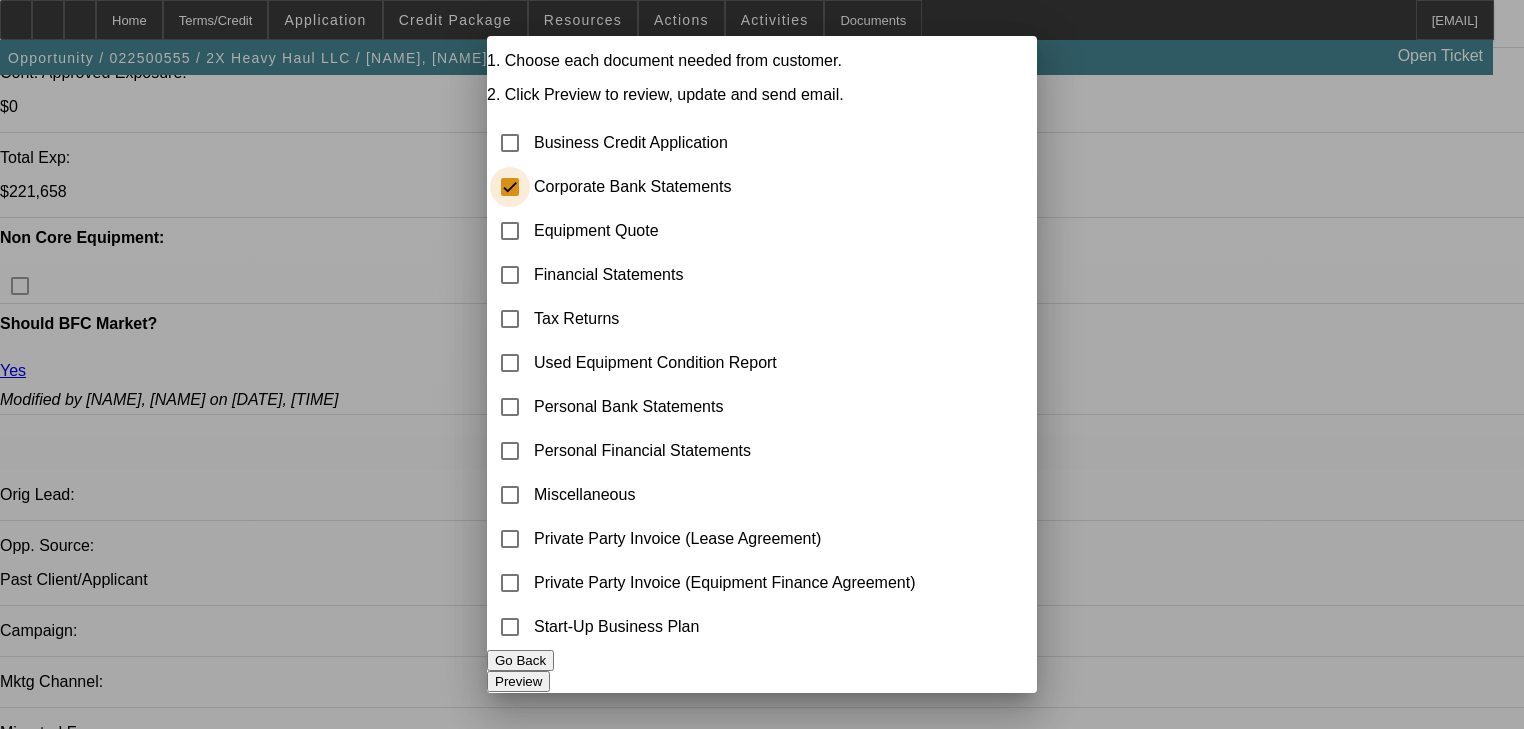 scroll, scrollTop: 115, scrollLeft: 0, axis: vertical 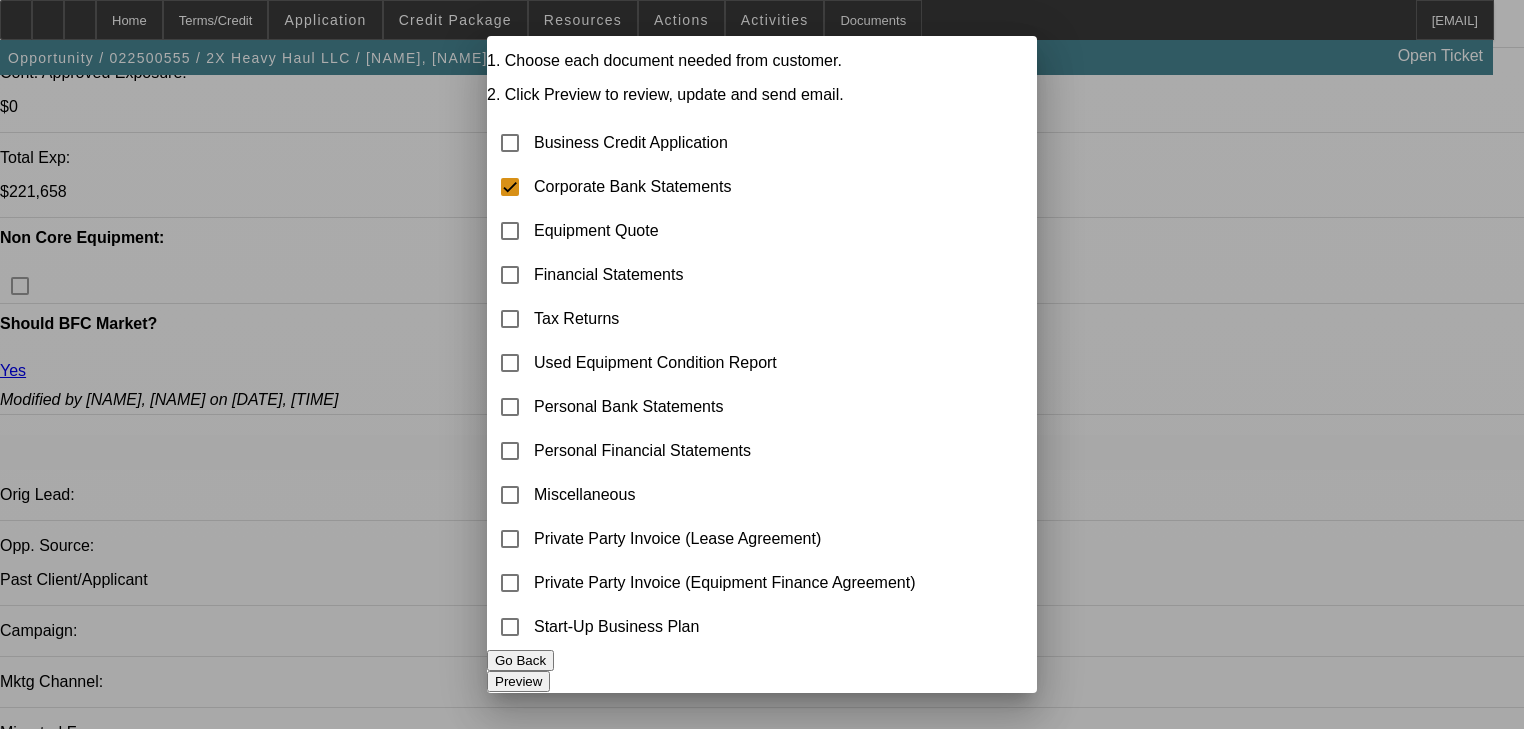click on "Preview" at bounding box center (518, 681) 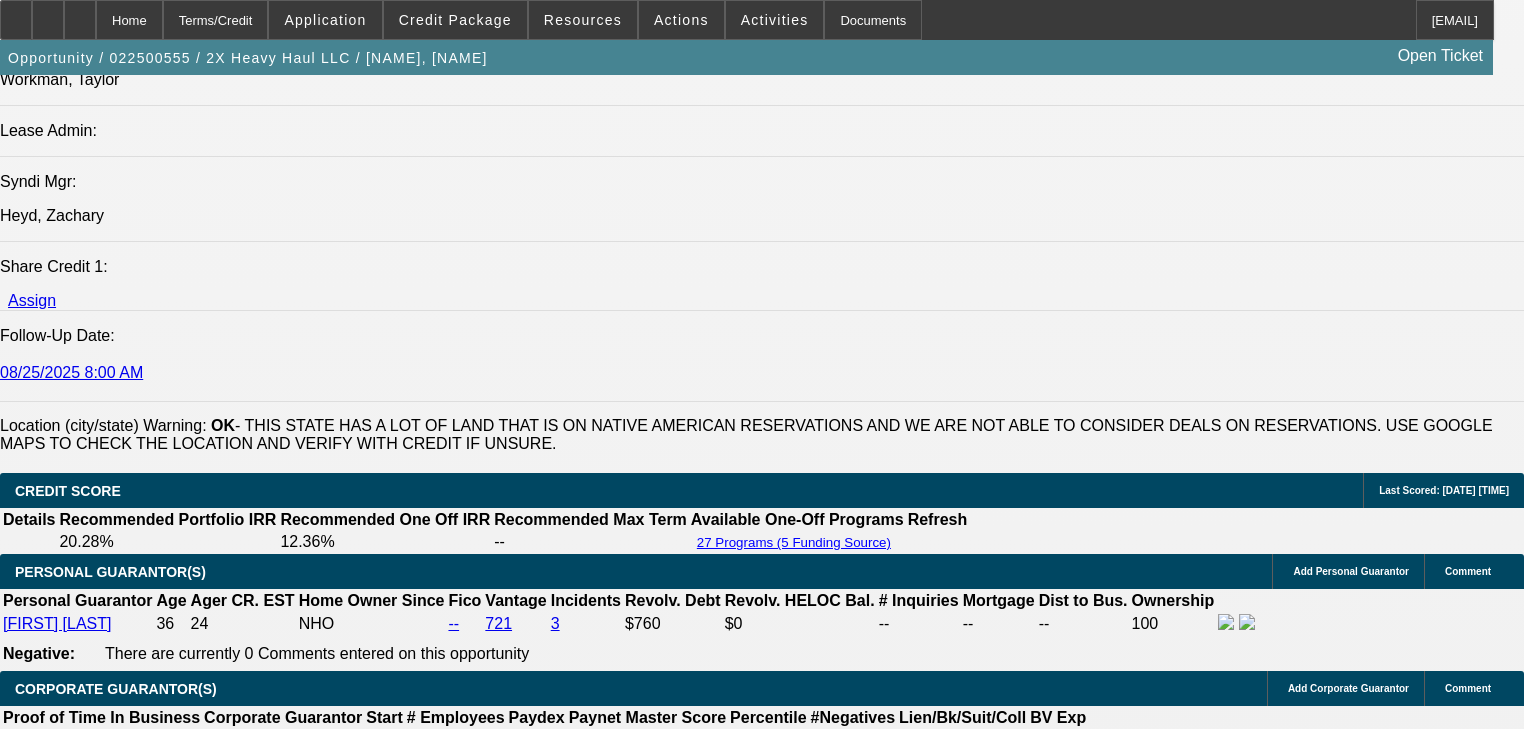 scroll, scrollTop: 2560, scrollLeft: 0, axis: vertical 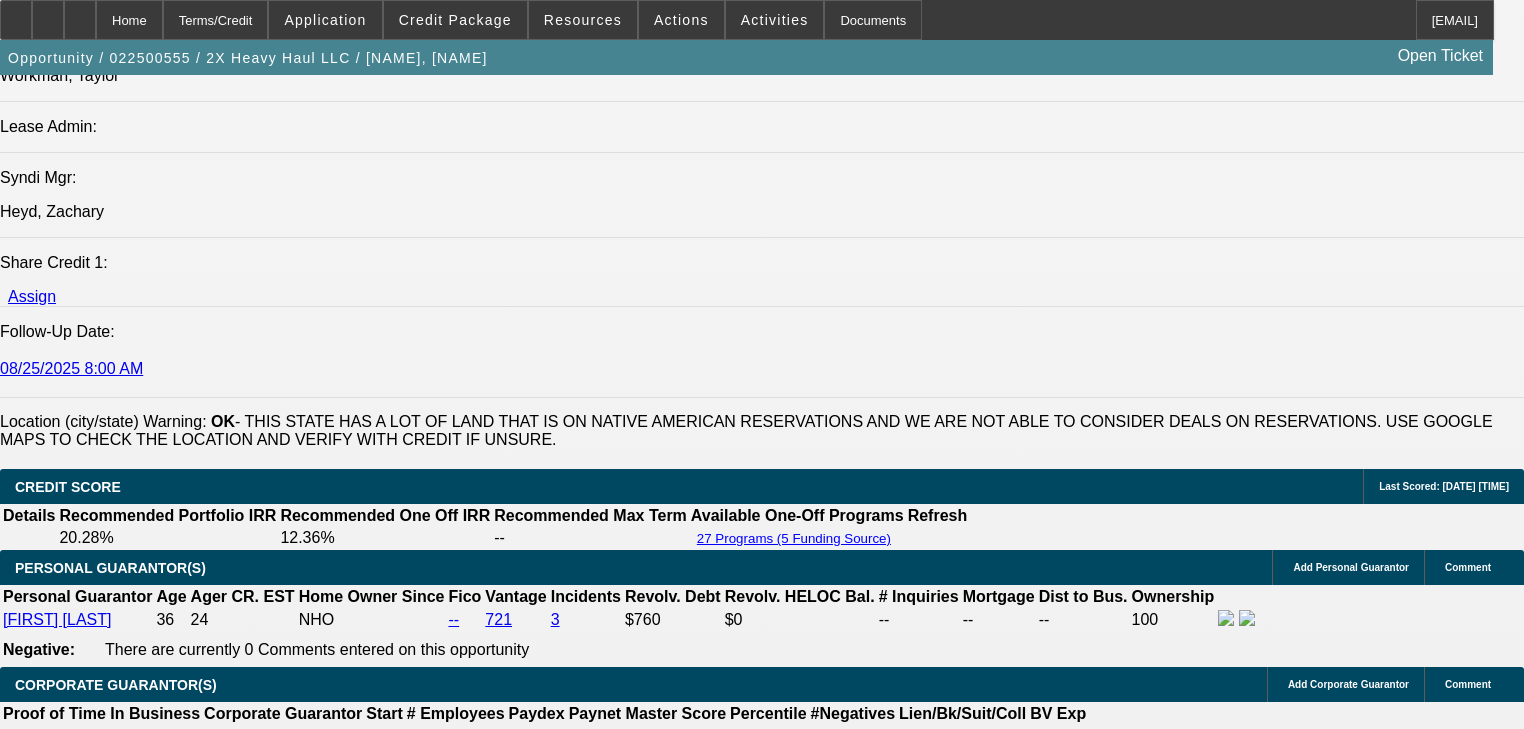 click on "Discussion" at bounding box center [42, 5247] 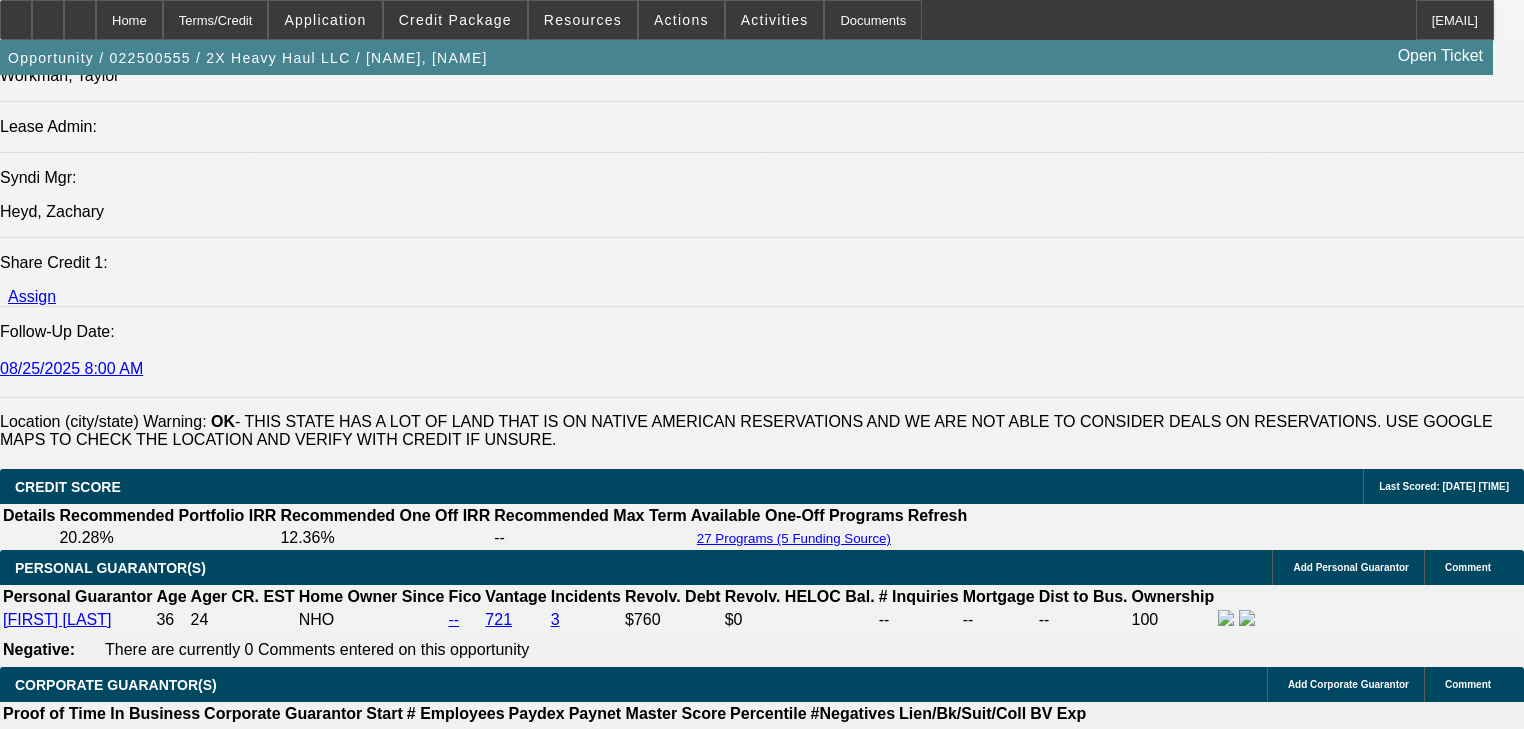 click on "2X Heavy Haul LLC Approval Expiration Notification - 022500555 / Term(s) 11
CRM Admin - [DATE], [TIME]" at bounding box center [257, 5537] 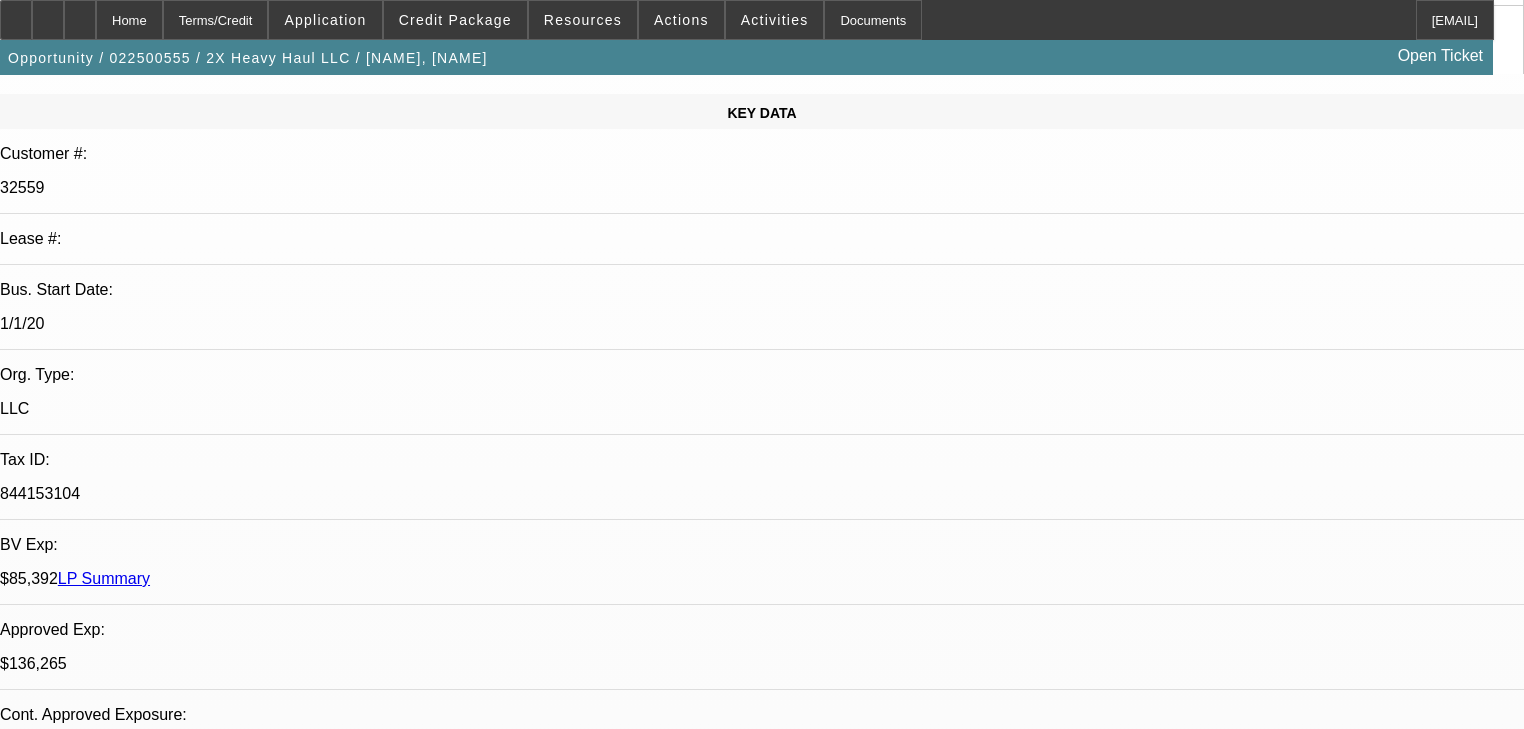 scroll, scrollTop: 0, scrollLeft: 0, axis: both 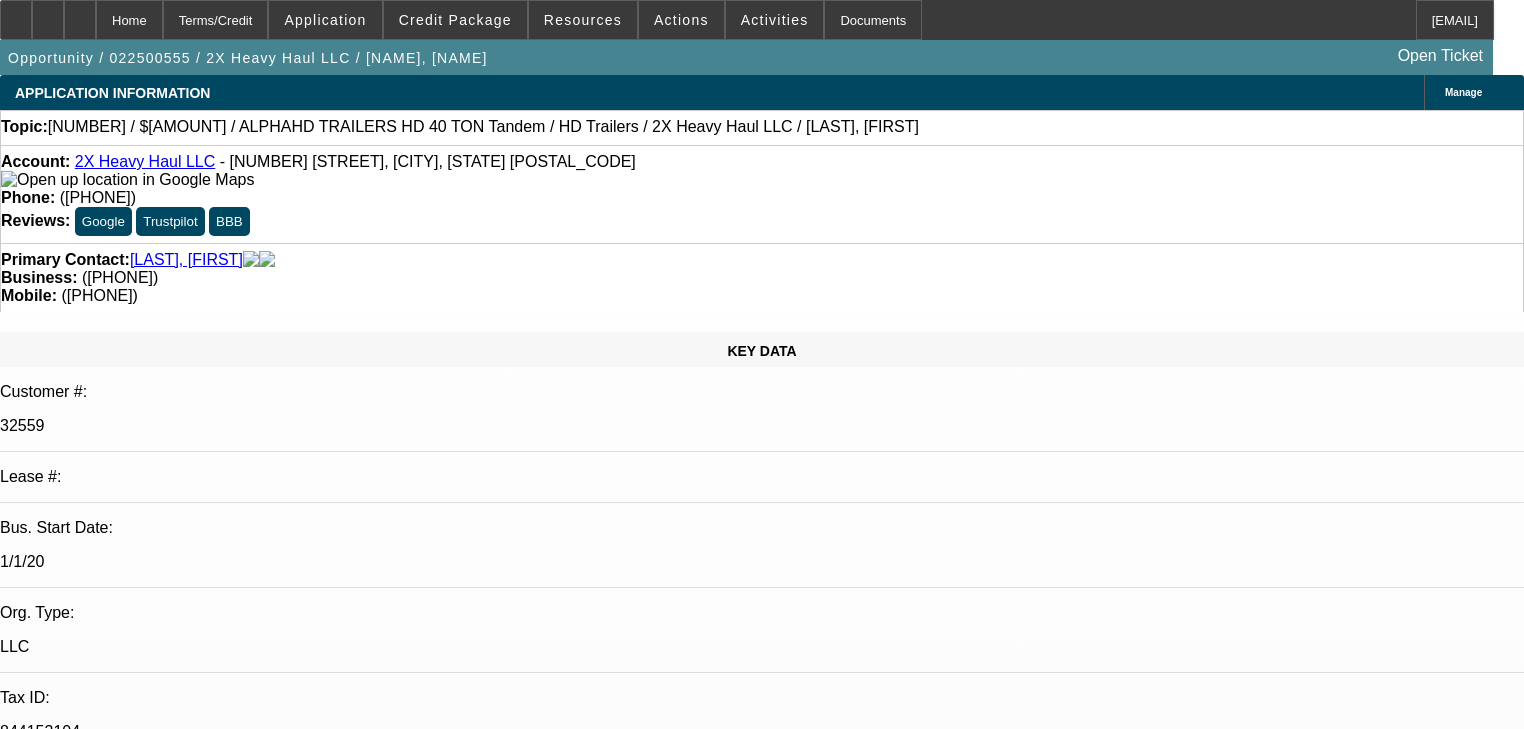 click on "32559" at bounding box center [762, 426] 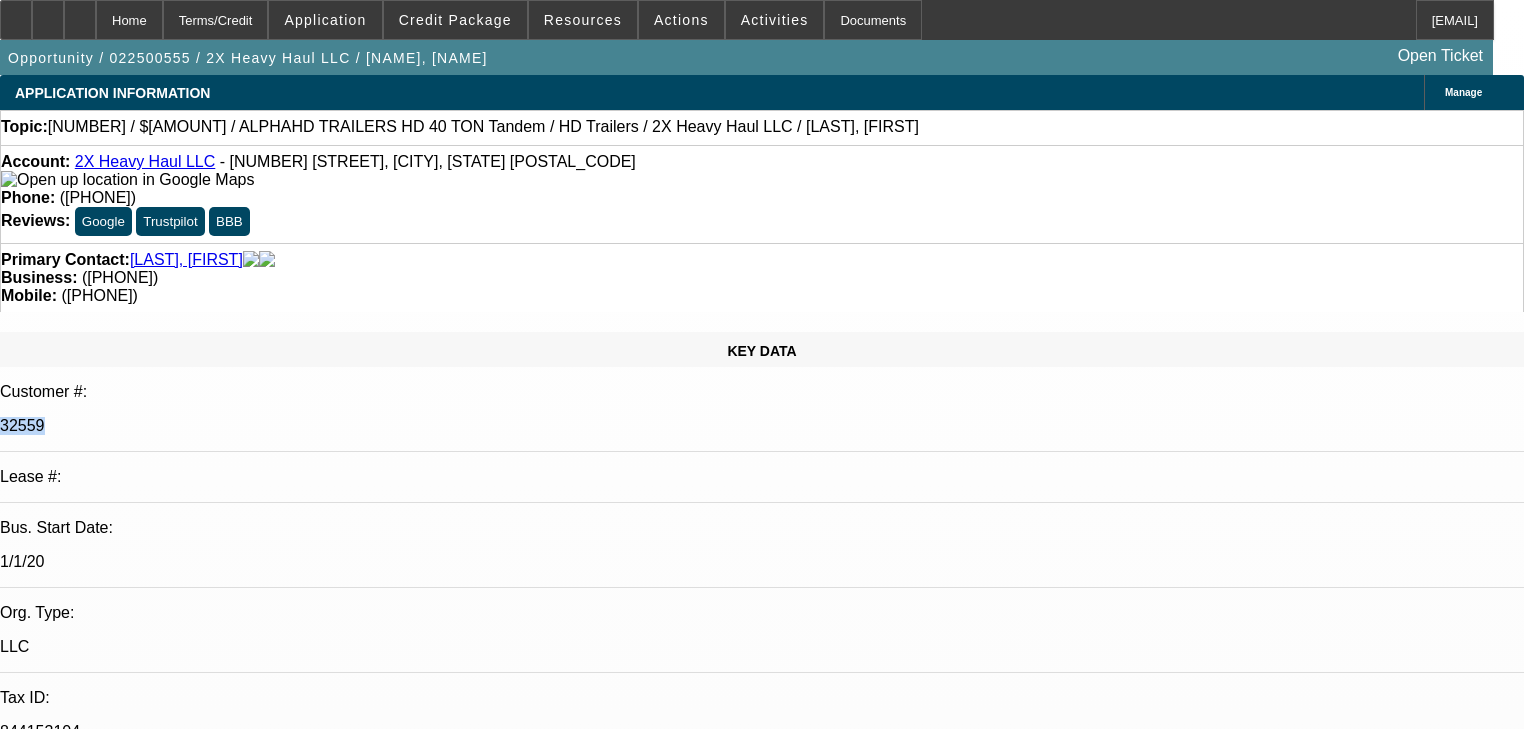 click on "32559" at bounding box center (762, 426) 